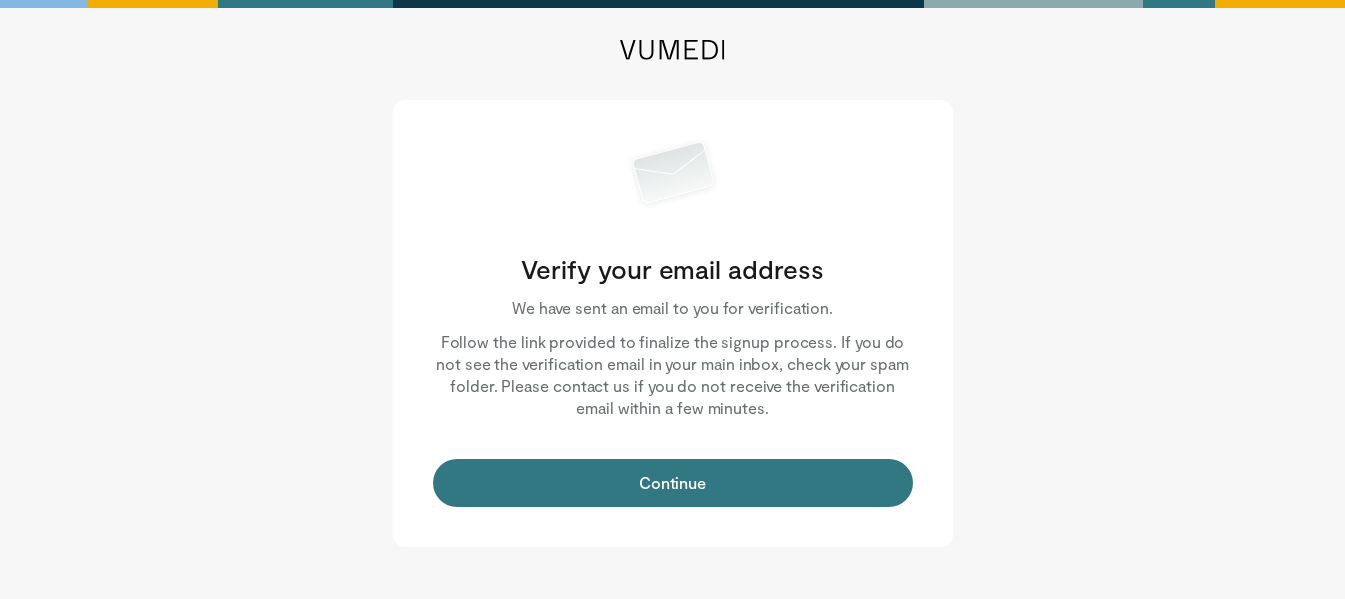 scroll, scrollTop: 0, scrollLeft: 0, axis: both 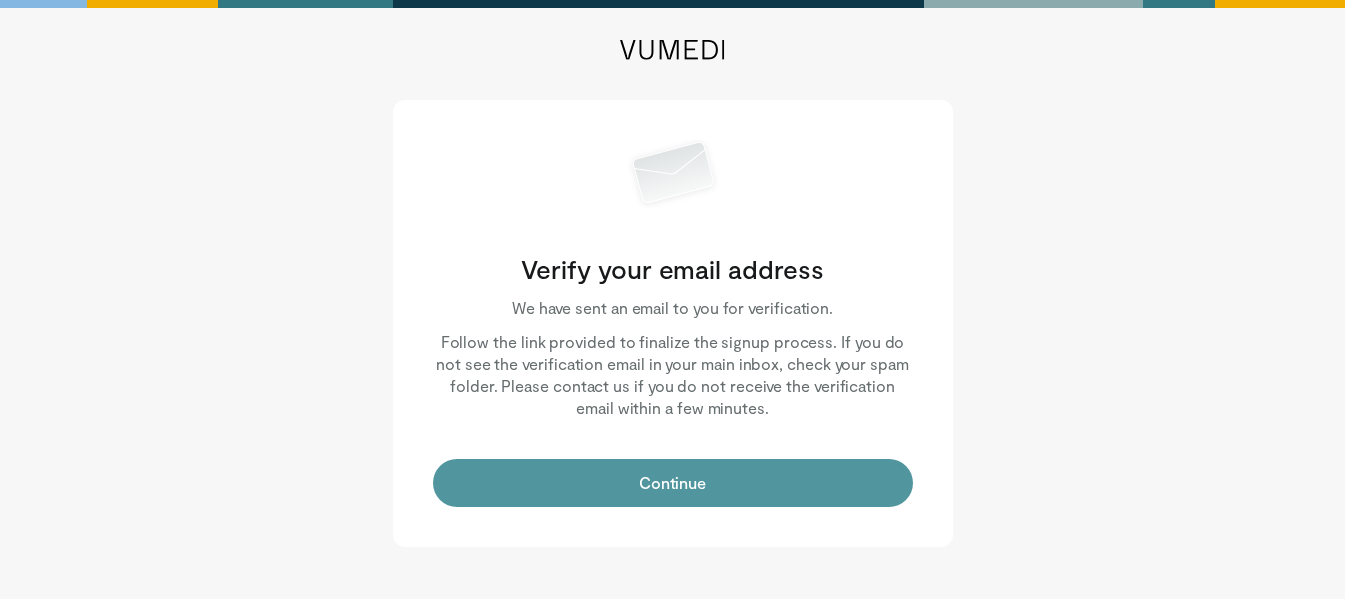 click on "Continue" at bounding box center (673, 483) 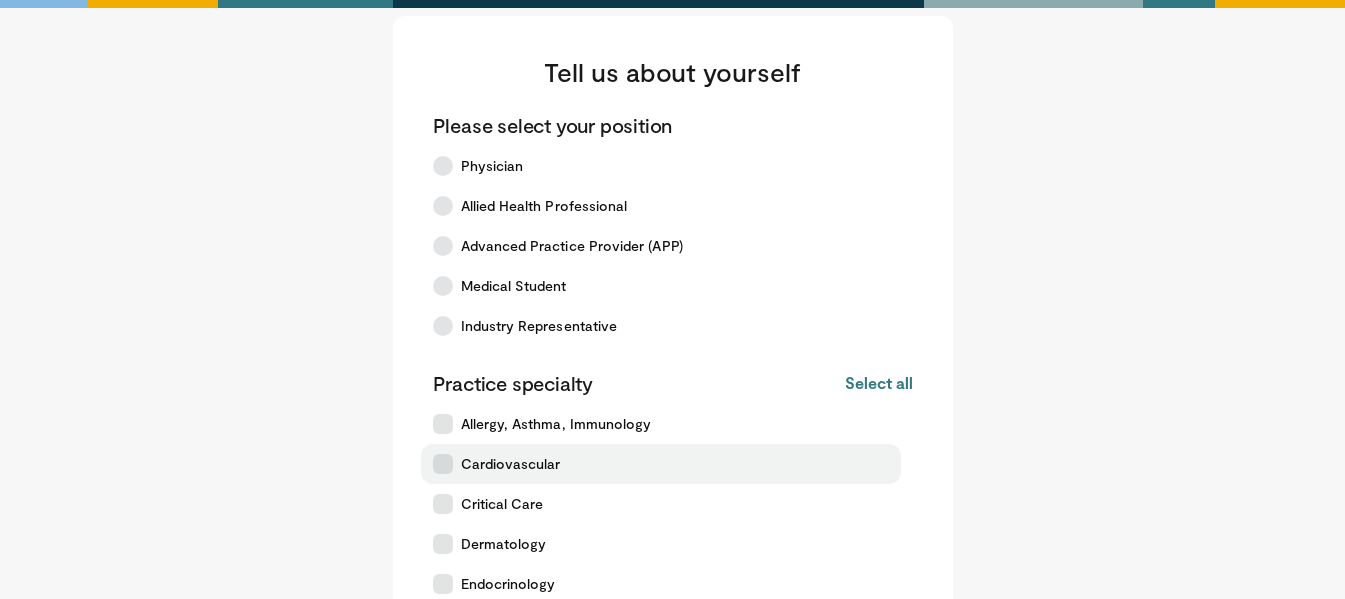 scroll, scrollTop: 0, scrollLeft: 0, axis: both 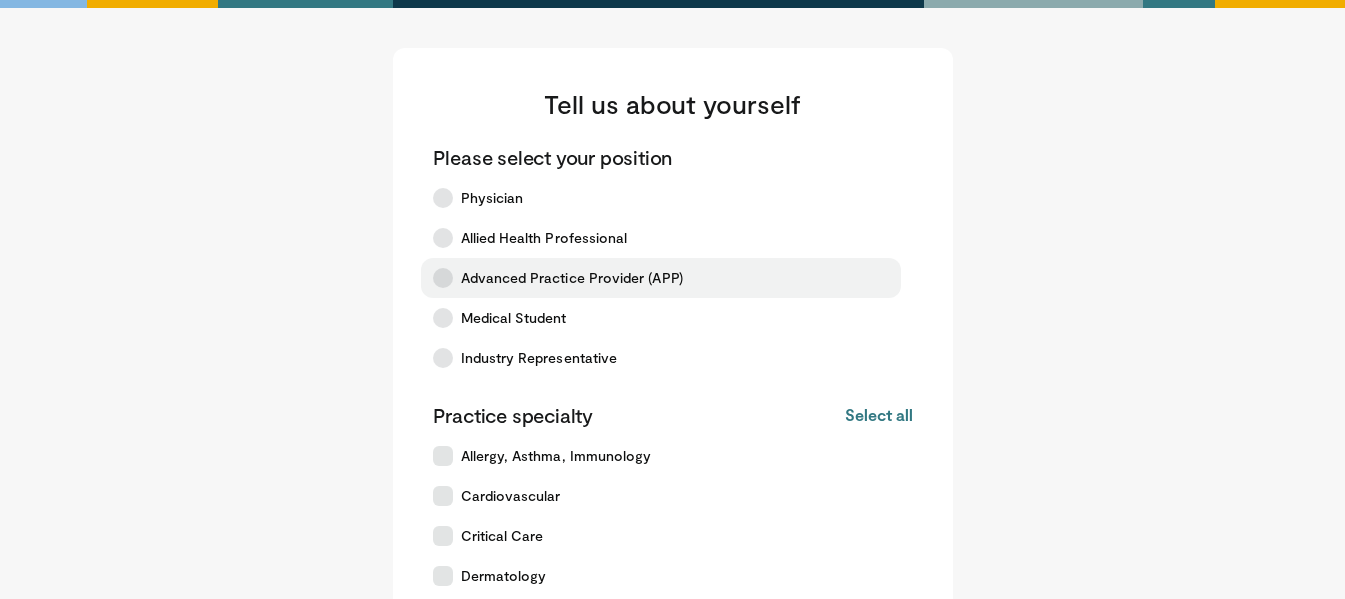 drag, startPoint x: 453, startPoint y: 264, endPoint x: 492, endPoint y: 292, distance: 48.010414 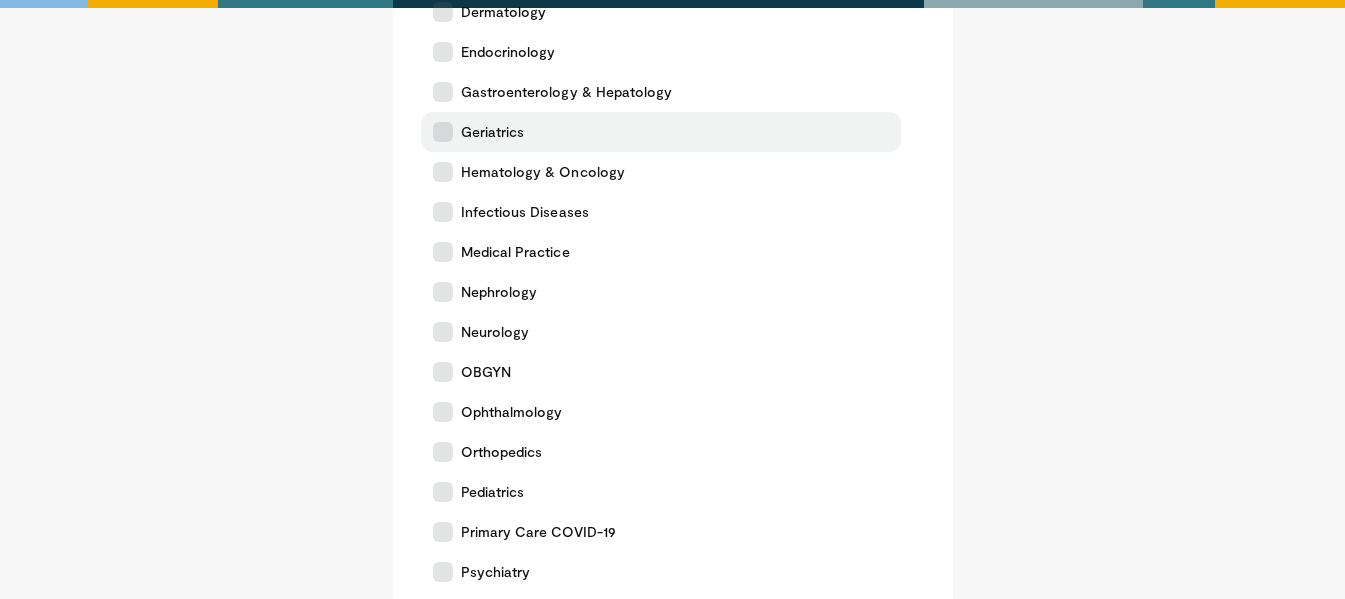 scroll, scrollTop: 600, scrollLeft: 0, axis: vertical 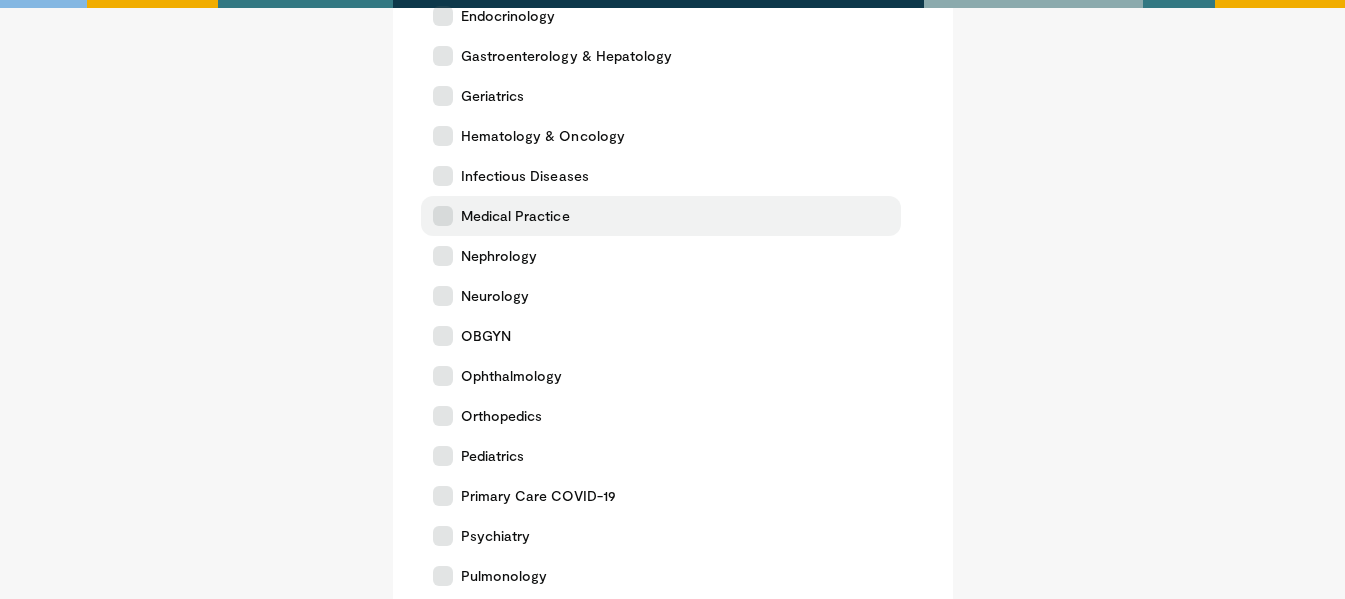 click at bounding box center (443, 216) 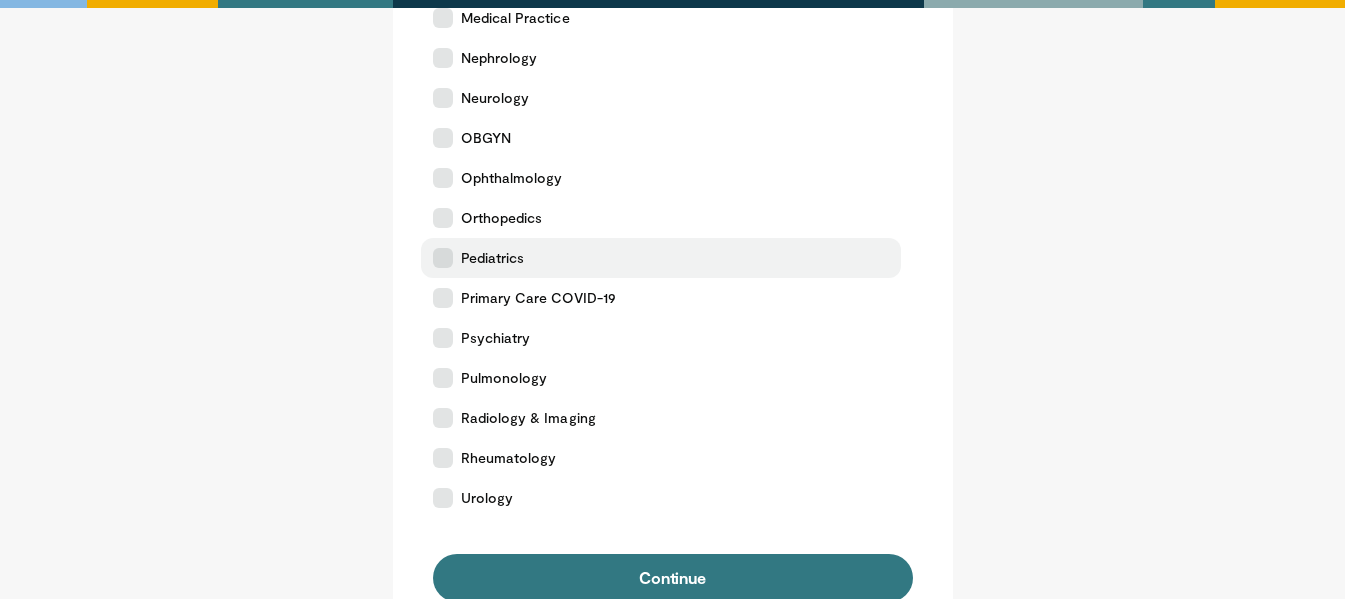 scroll, scrollTop: 1039, scrollLeft: 0, axis: vertical 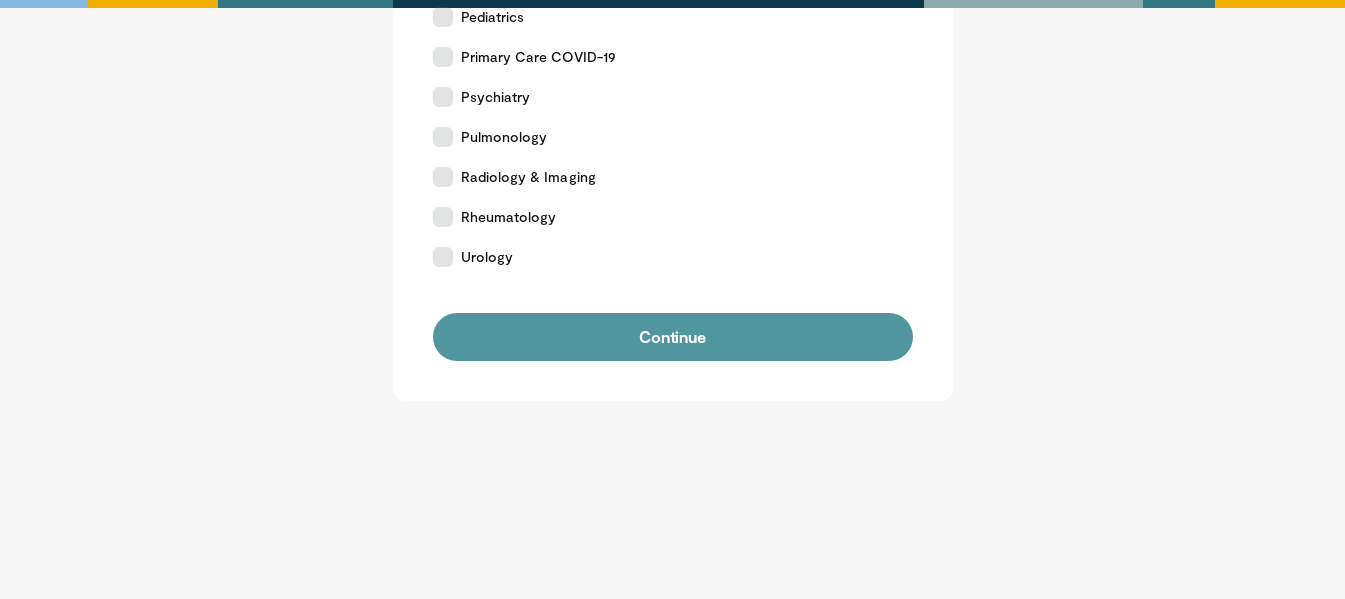 click on "Continue" at bounding box center [673, 337] 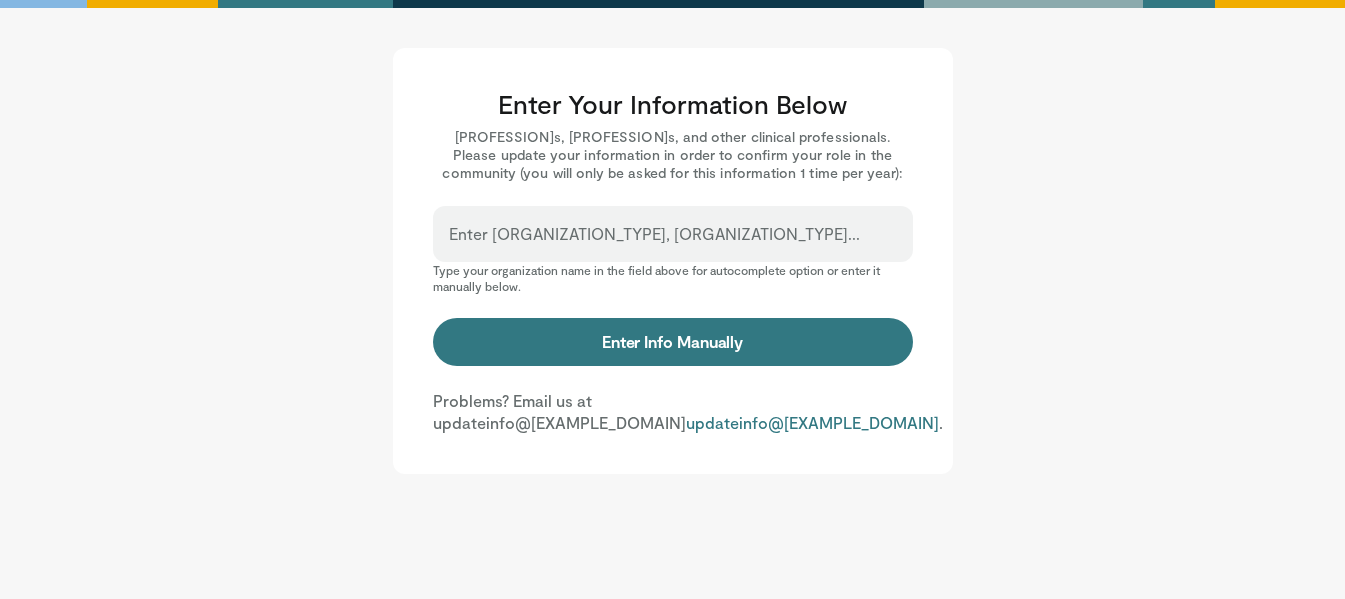 scroll, scrollTop: 0, scrollLeft: 0, axis: both 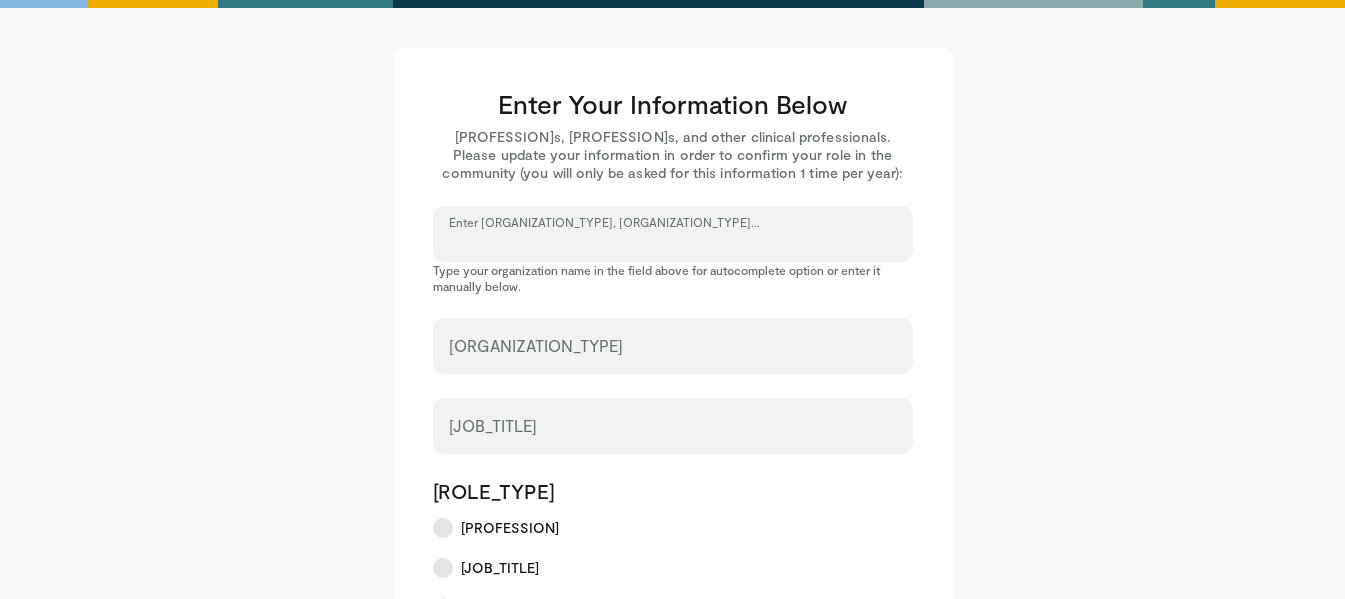 click on "Enter Hospital, Organization..." at bounding box center [673, 243] 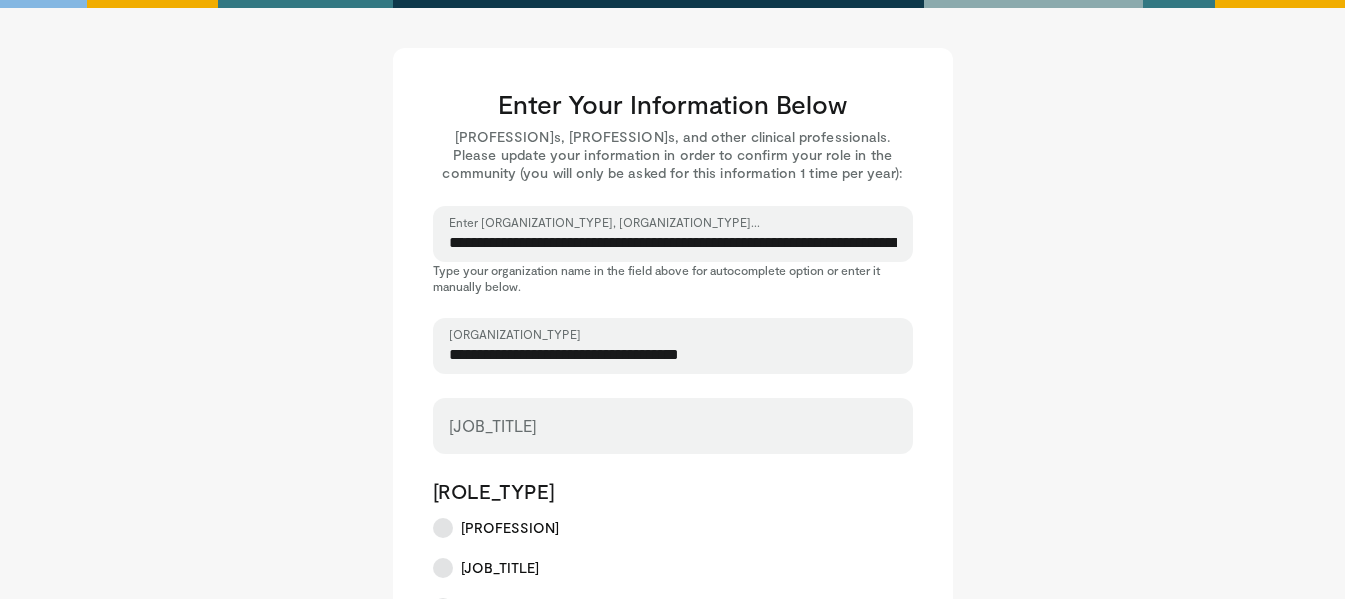 click on "**********" at bounding box center (673, 355) 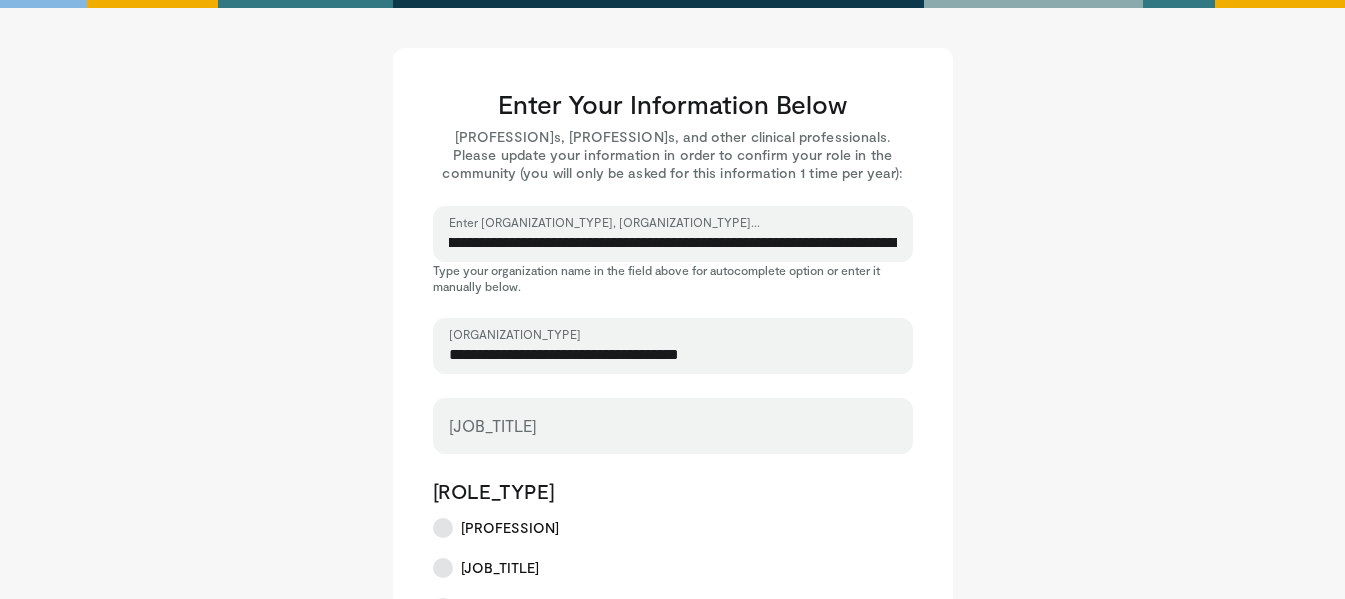 scroll, scrollTop: 0, scrollLeft: 0, axis: both 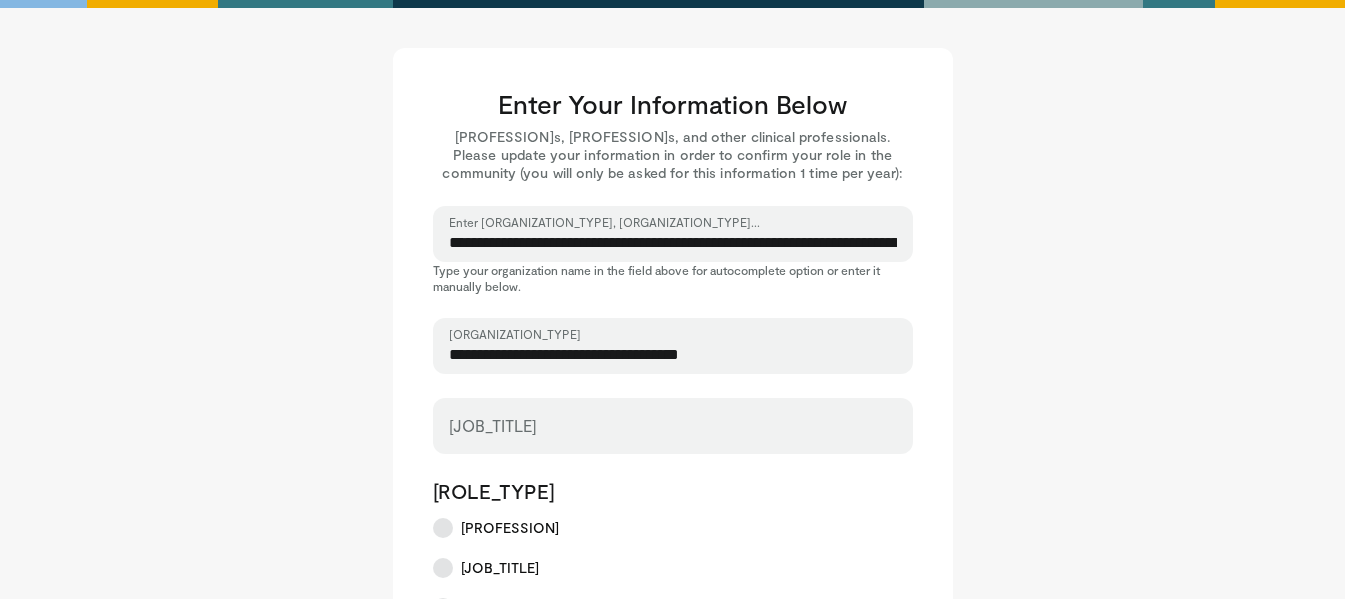 drag, startPoint x: 891, startPoint y: 261, endPoint x: 416, endPoint y: 234, distance: 475.76675 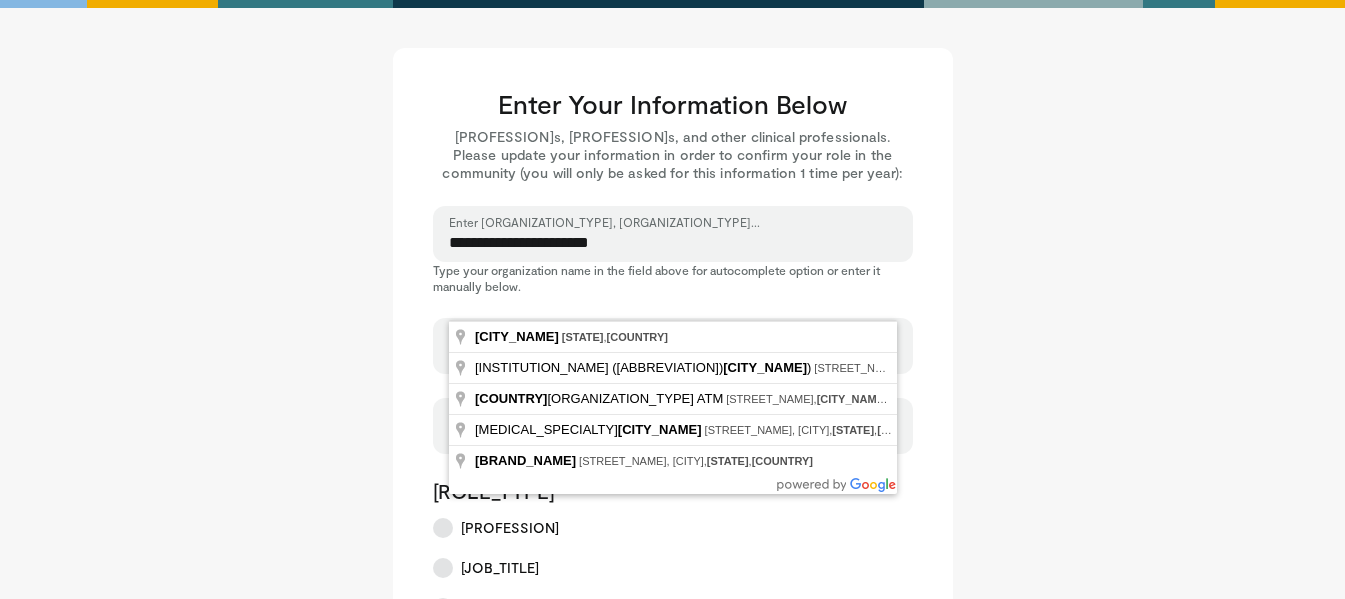 drag, startPoint x: 622, startPoint y: 264, endPoint x: 411, endPoint y: 249, distance: 211.5325 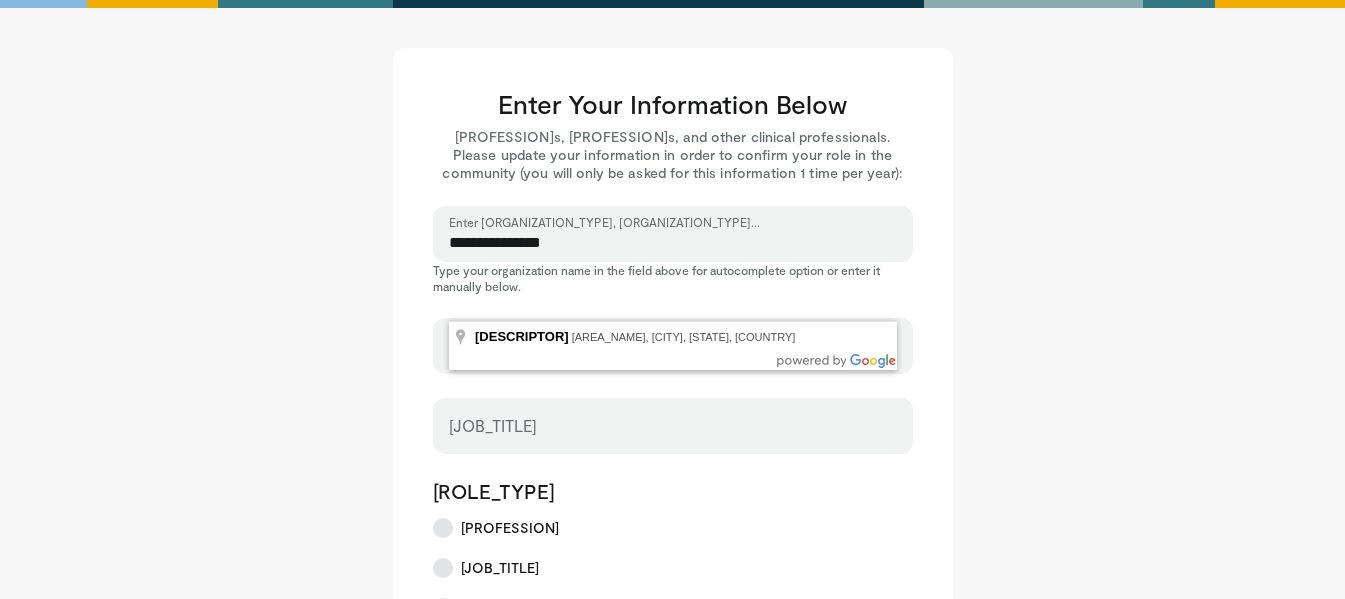 type on "**********" 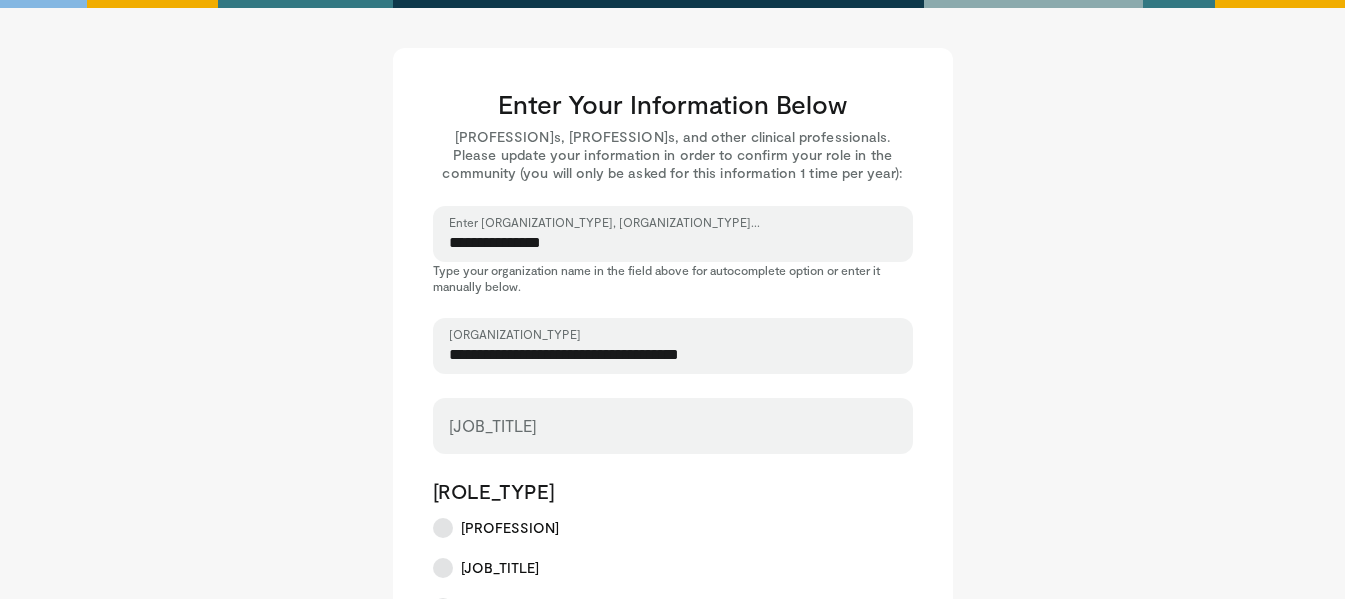 scroll, scrollTop: 100, scrollLeft: 0, axis: vertical 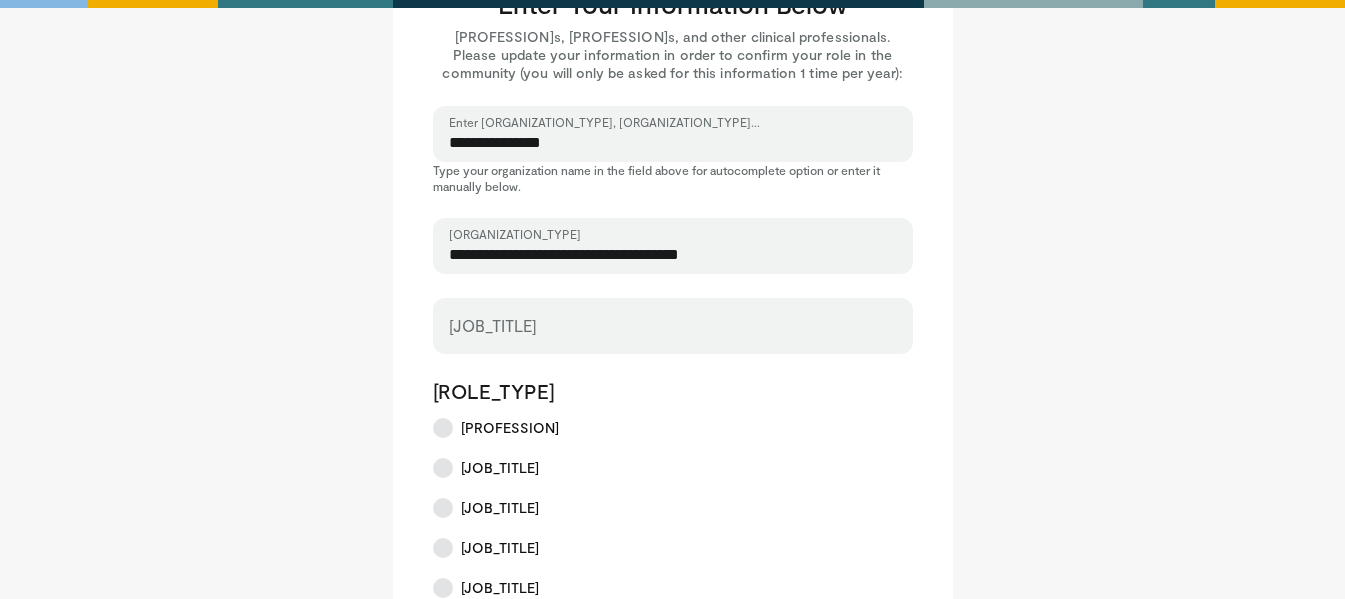 drag, startPoint x: 673, startPoint y: 285, endPoint x: 698, endPoint y: 253, distance: 40.60788 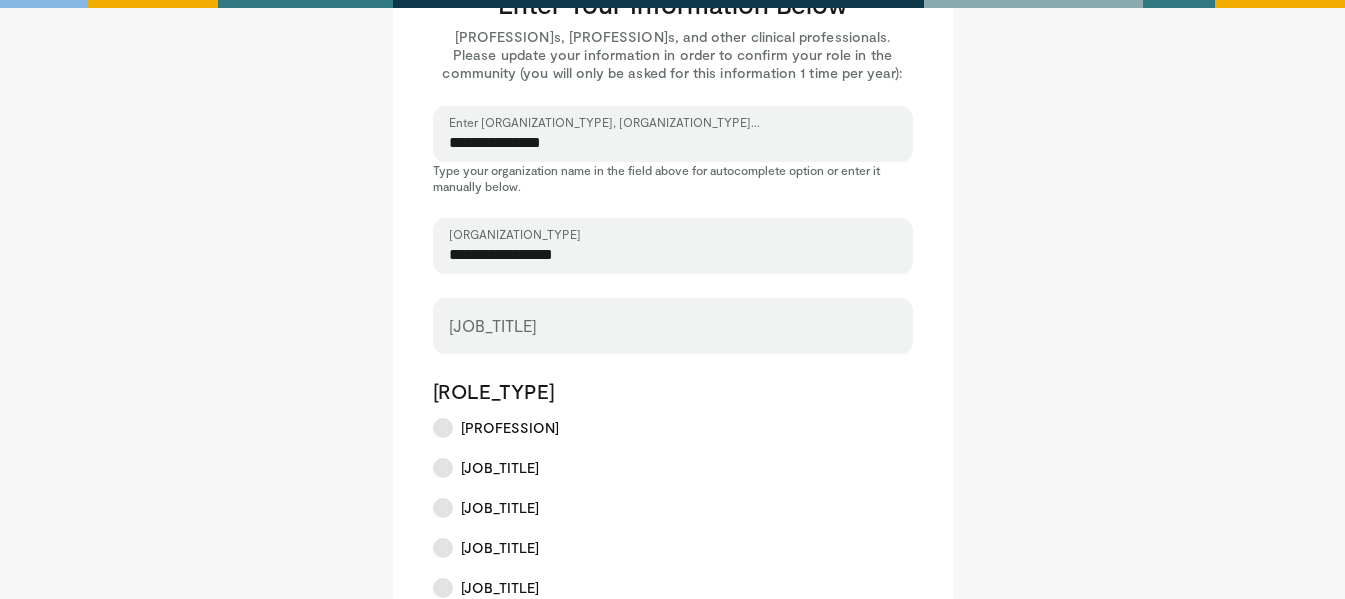 type on "**********" 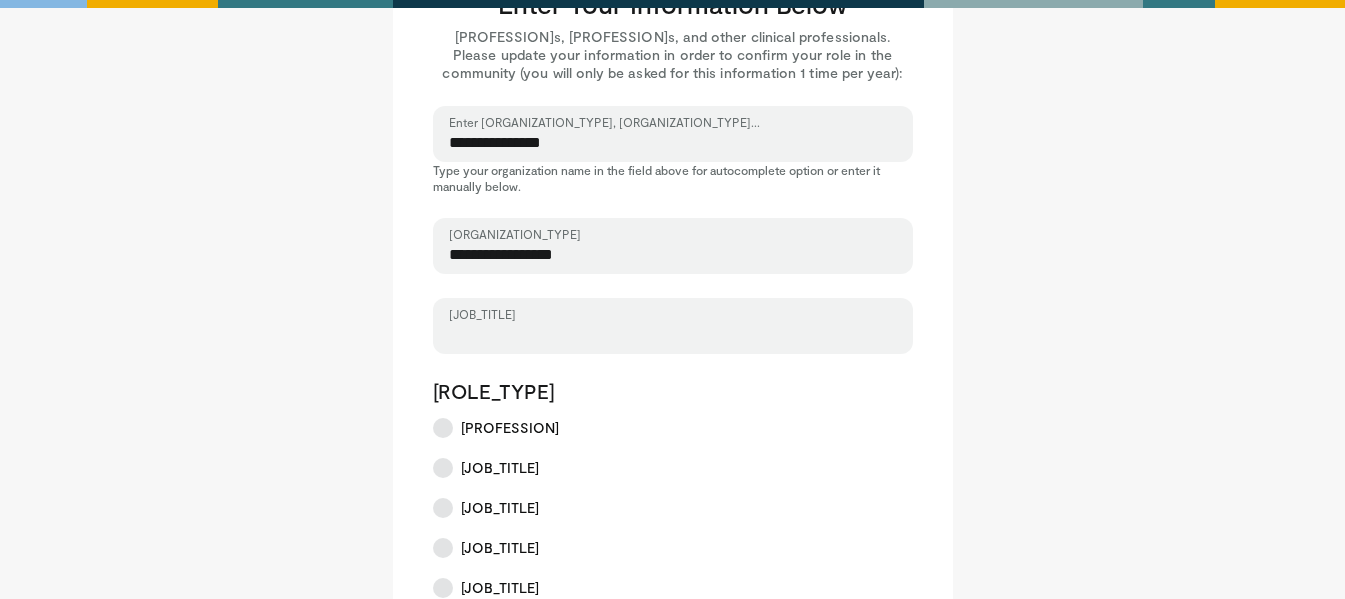 click on "Work Position" at bounding box center (673, 335) 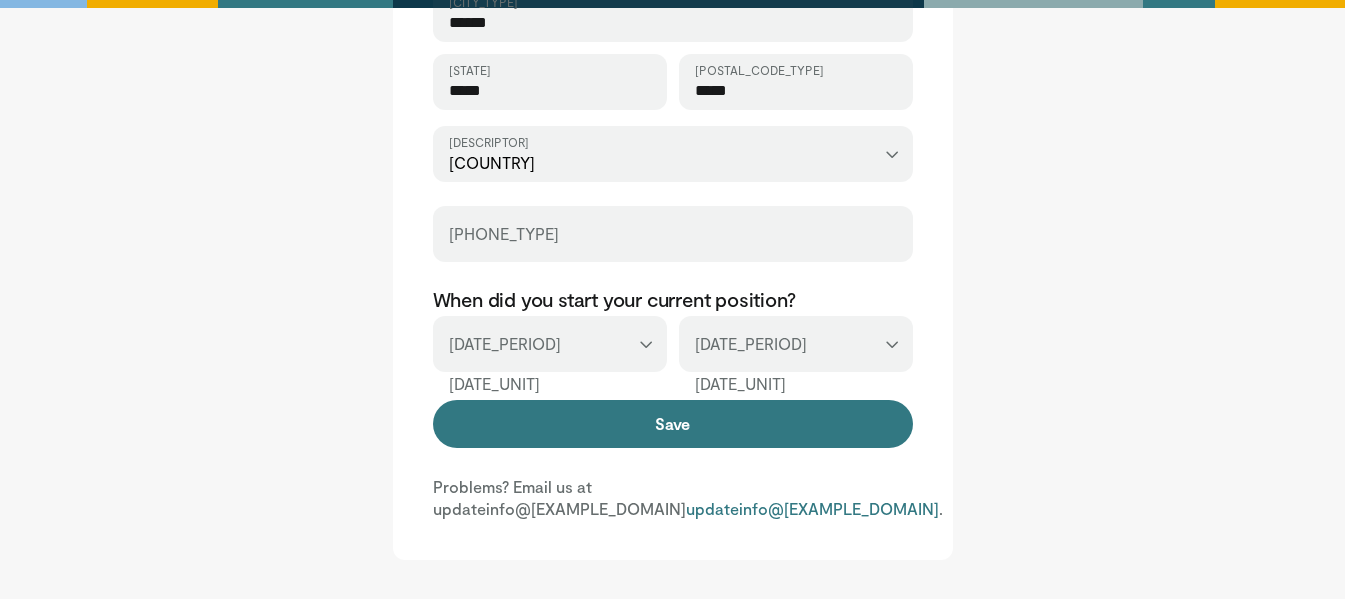 scroll, scrollTop: 969, scrollLeft: 0, axis: vertical 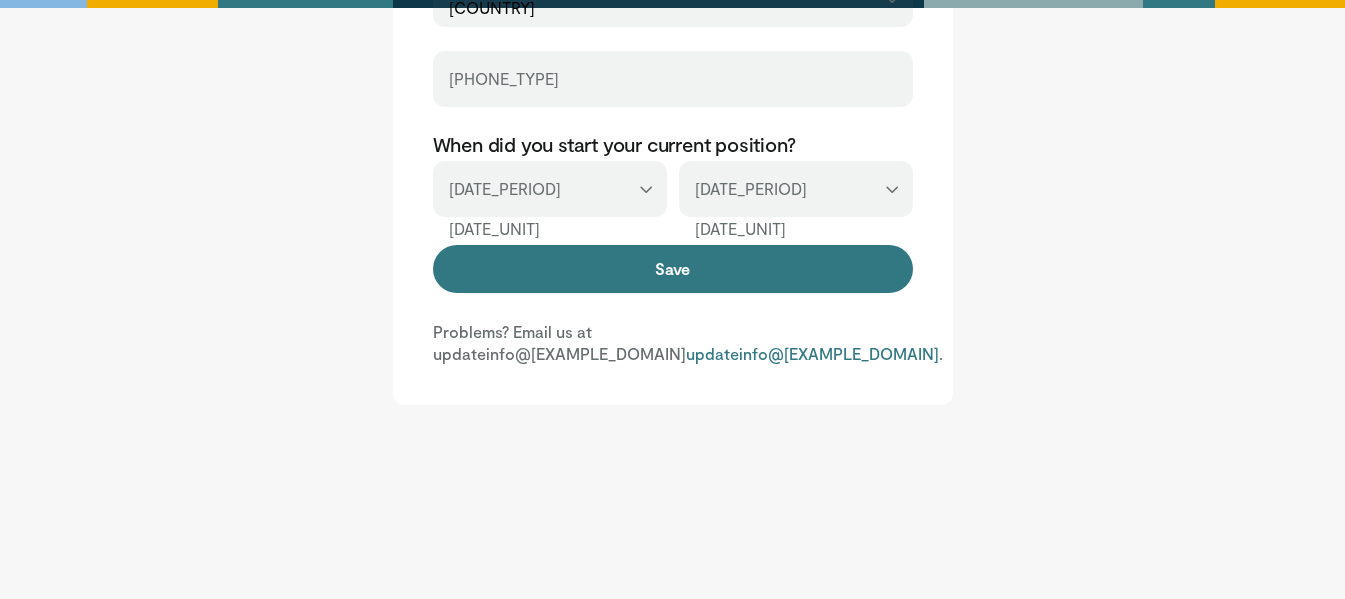 type on "**" 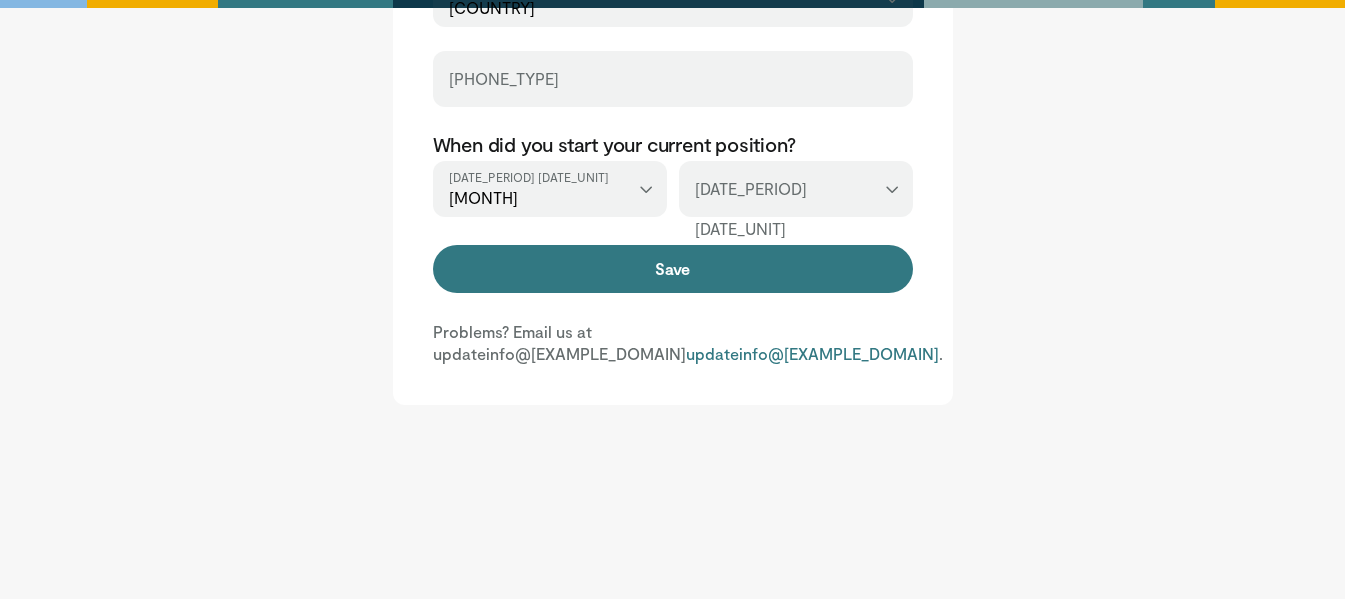 click on "***
****
****
****
****
****
****
****
****
****
****
****
****
****
****
****
****
****
****
****
****
****
****
****
****
****
****
****
****
**** **** **** **** ****" at bounding box center (796, 189) 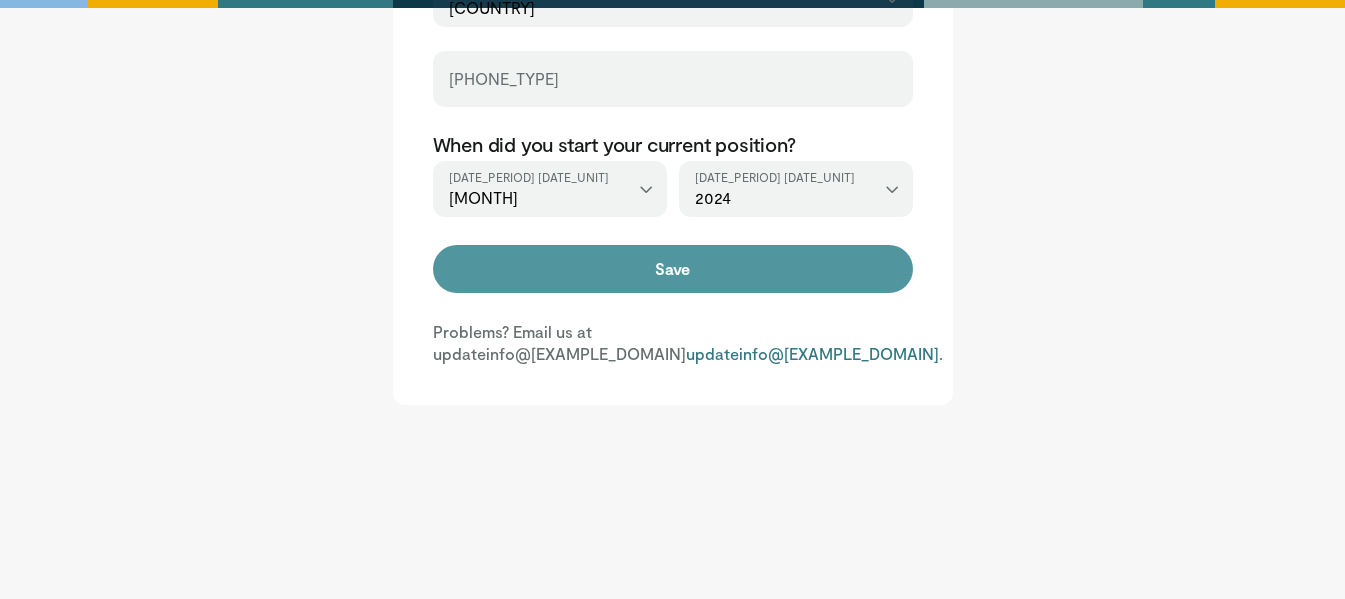 click on "Save" at bounding box center (673, 269) 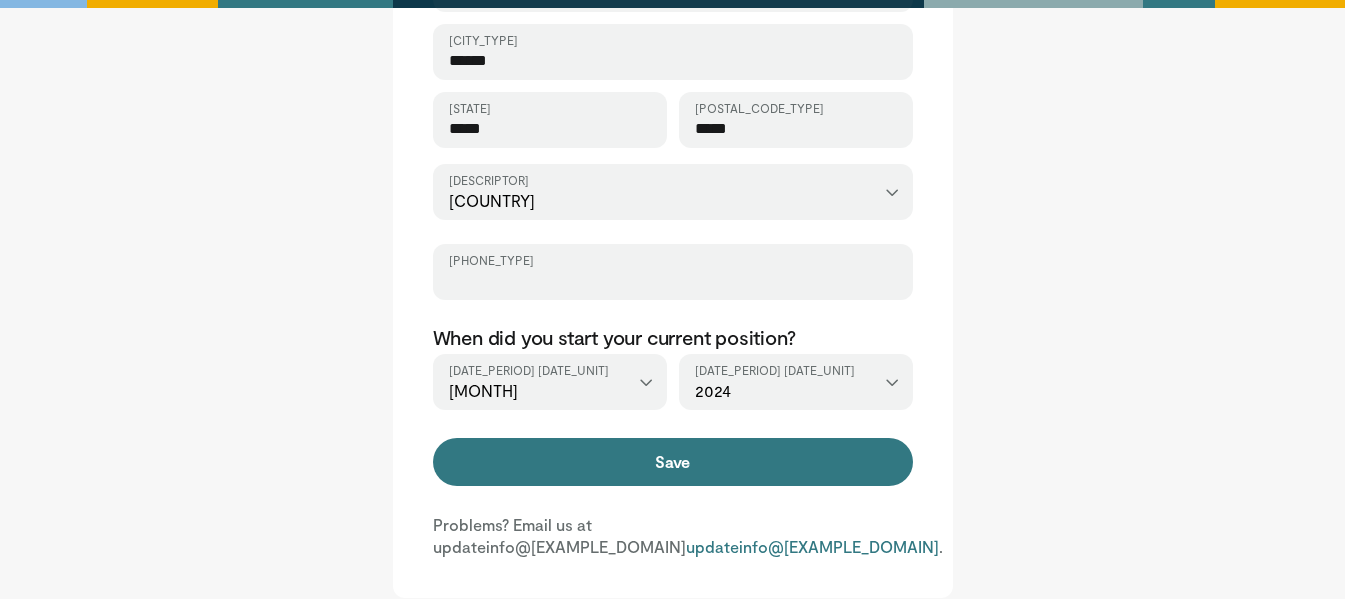 scroll, scrollTop: 769, scrollLeft: 0, axis: vertical 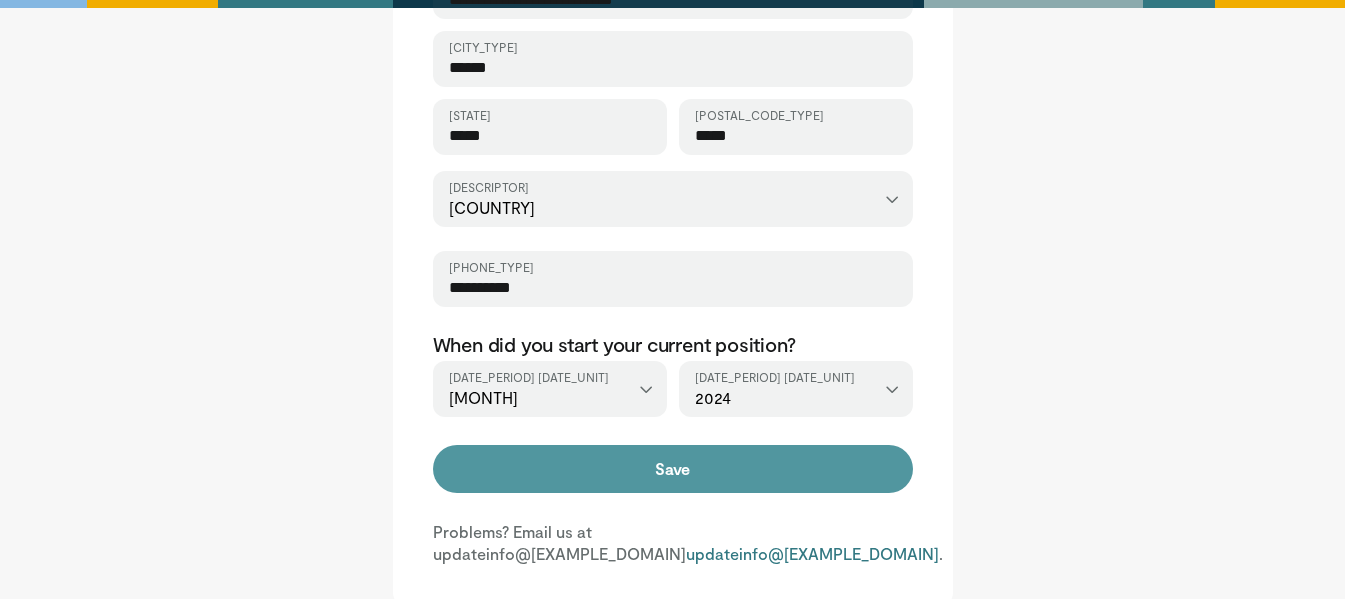 type on "**********" 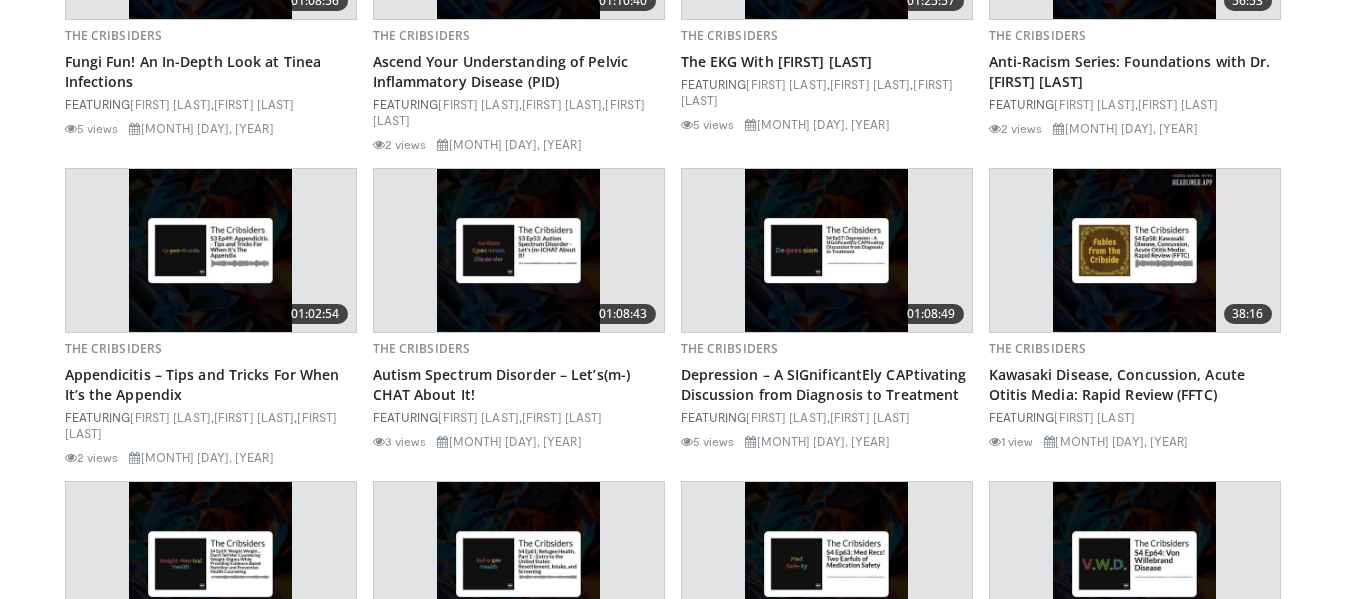 scroll, scrollTop: 400, scrollLeft: 0, axis: vertical 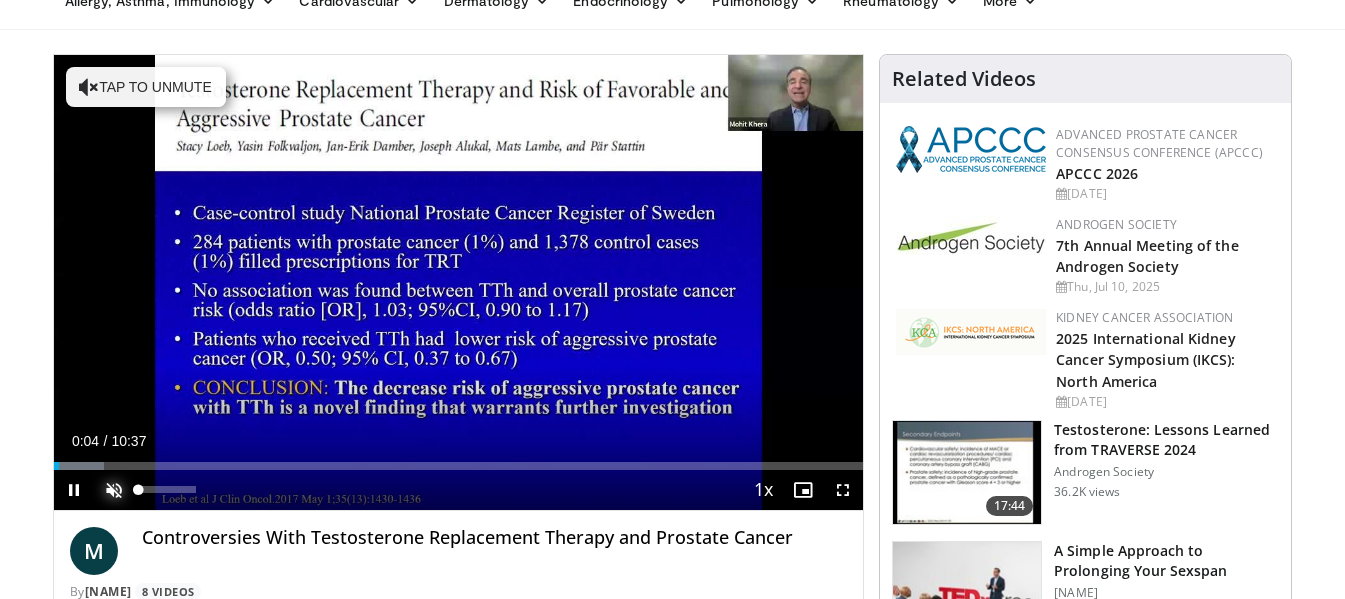 click at bounding box center (114, 490) 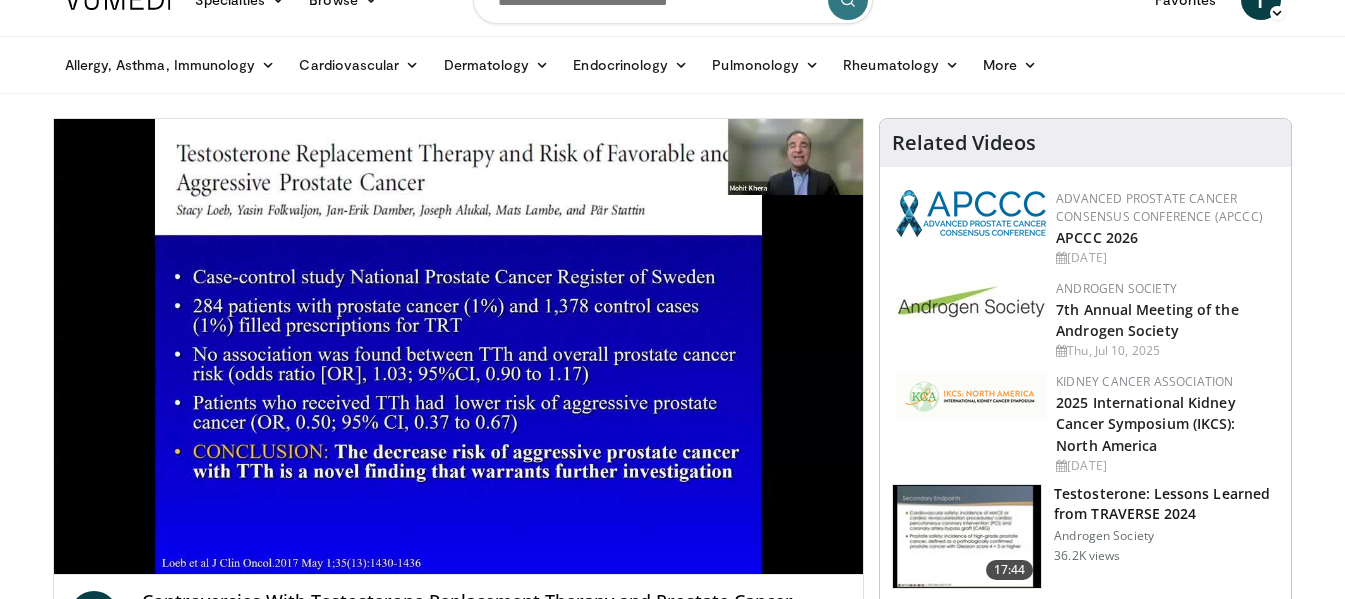 scroll, scrollTop: 0, scrollLeft: 0, axis: both 